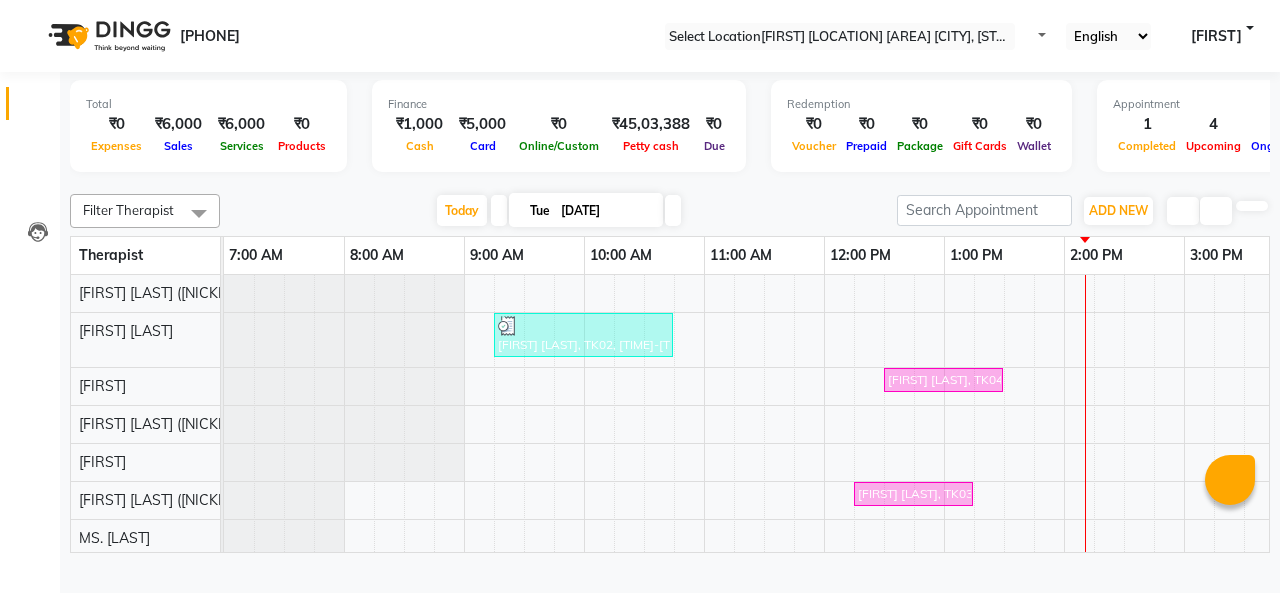 scroll, scrollTop: 0, scrollLeft: 0, axis: both 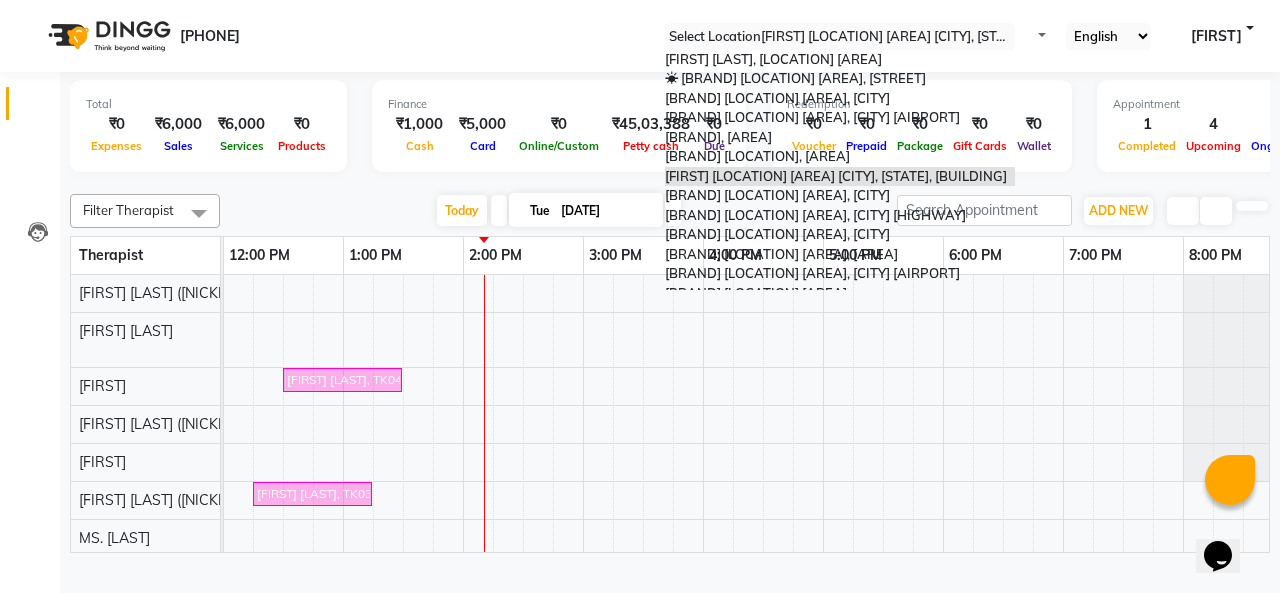 click at bounding box center [840, 37] 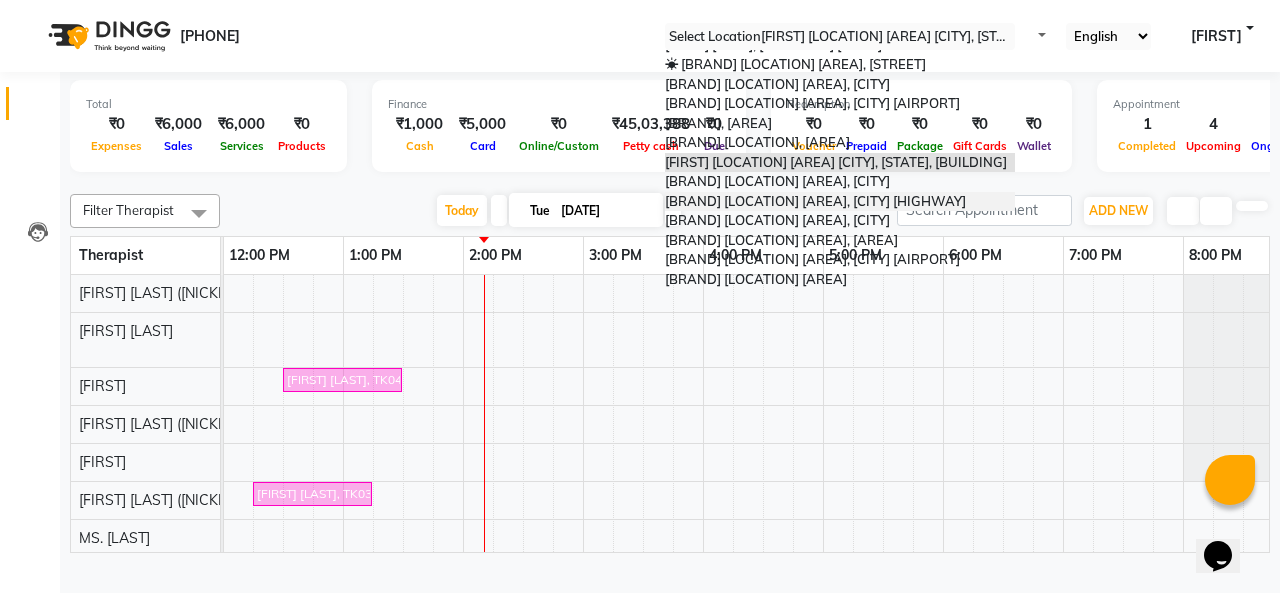 scroll, scrollTop: 0, scrollLeft: 0, axis: both 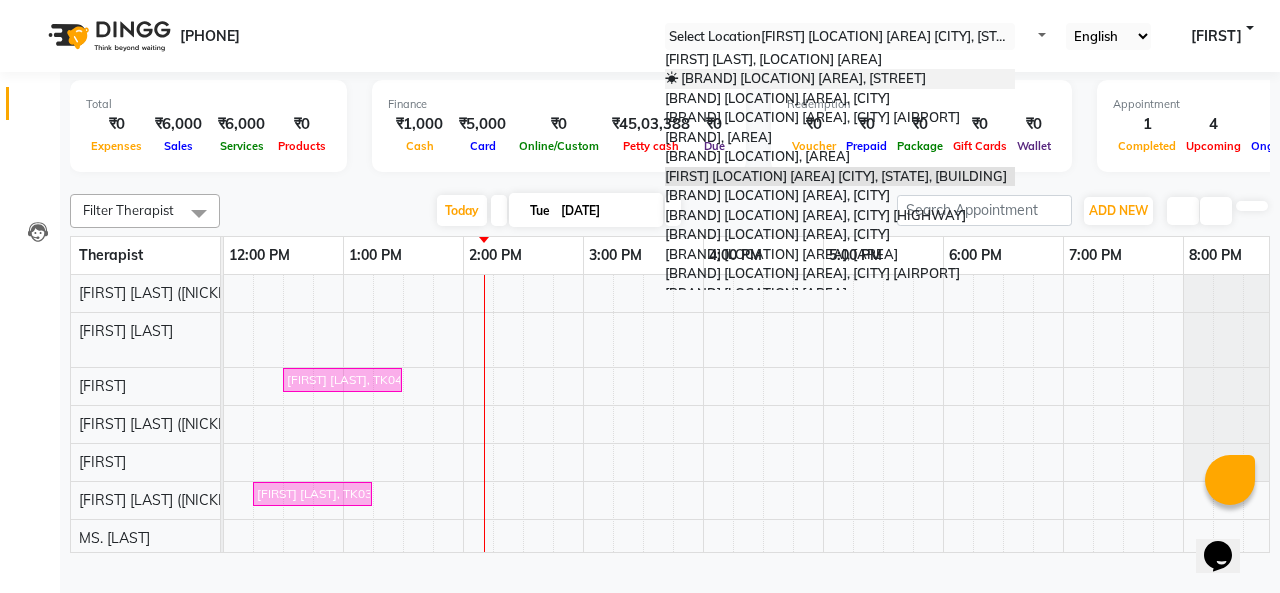 click on "Zivaya Spa Le Meridien Gurugram, M.g. Road" at bounding box center (795, 78) 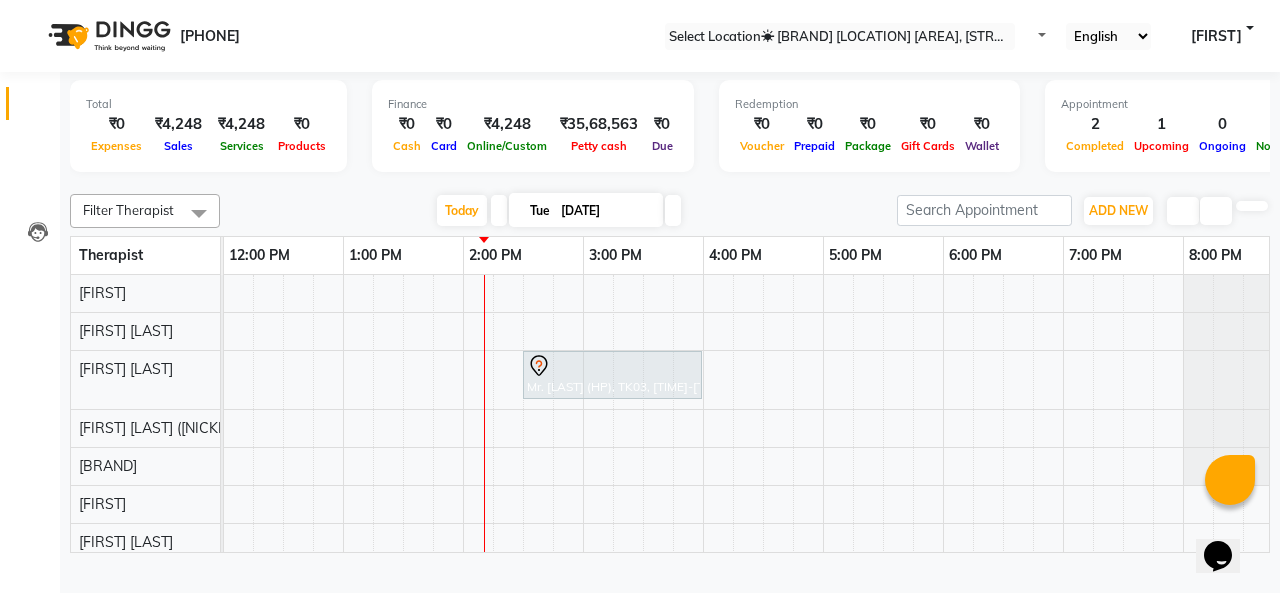 scroll, scrollTop: 280, scrollLeft: 601, axis: both 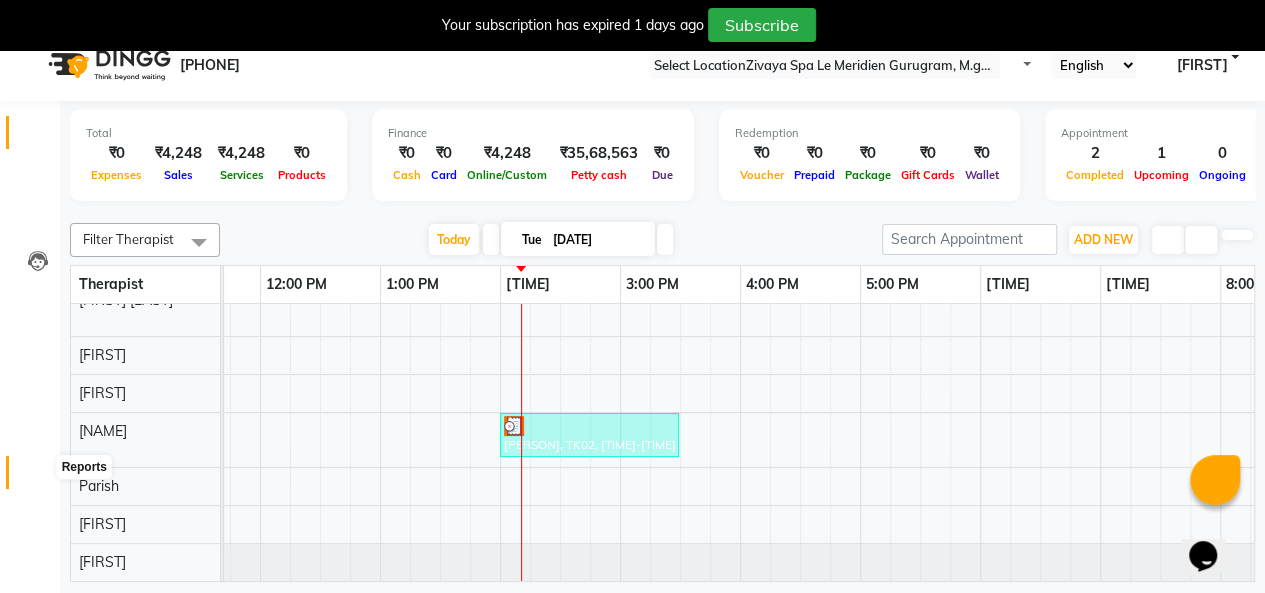 click at bounding box center [37, 477] 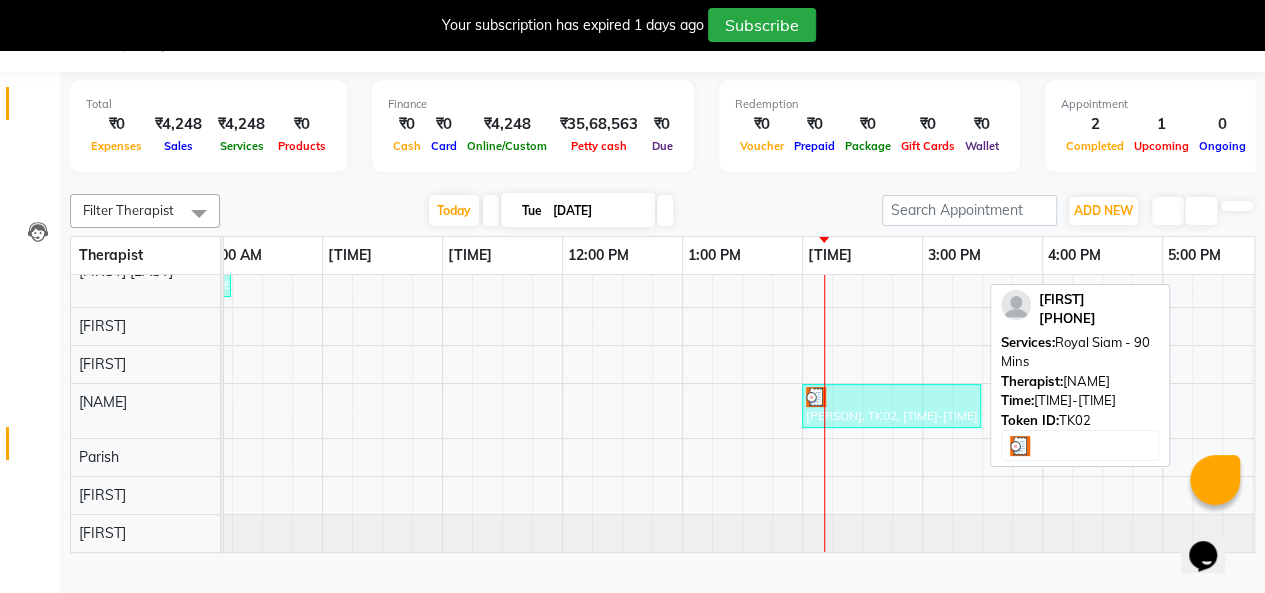 click at bounding box center [951, 95] 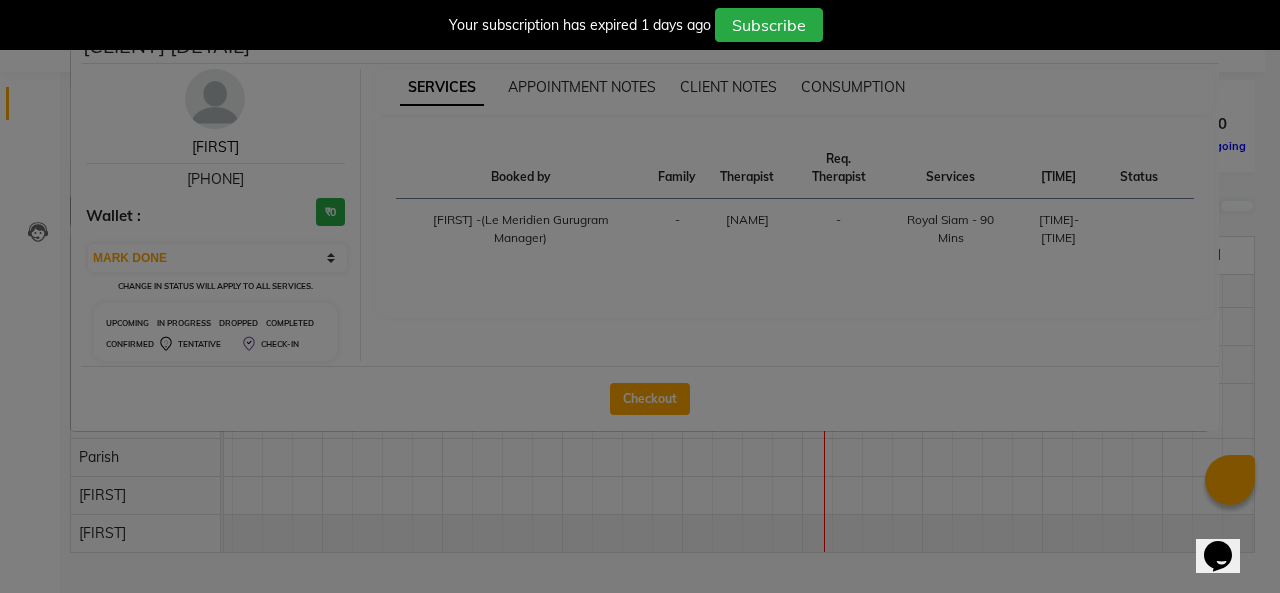 click on "[FIRST]" at bounding box center [215, 147] 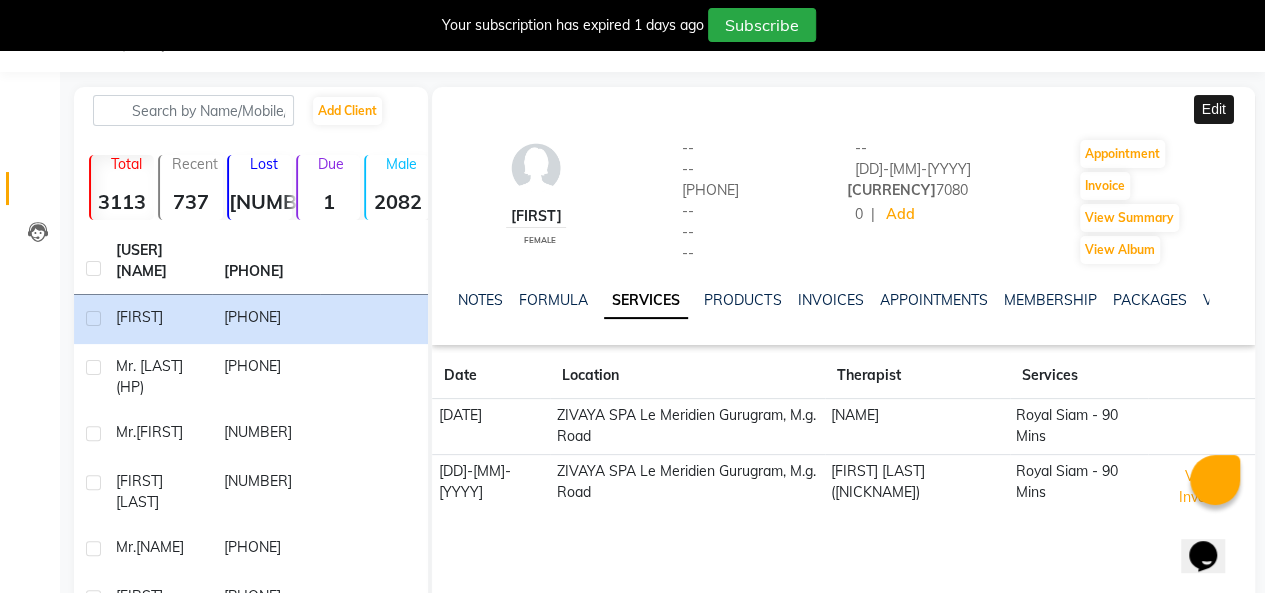 click at bounding box center (1247, 107) 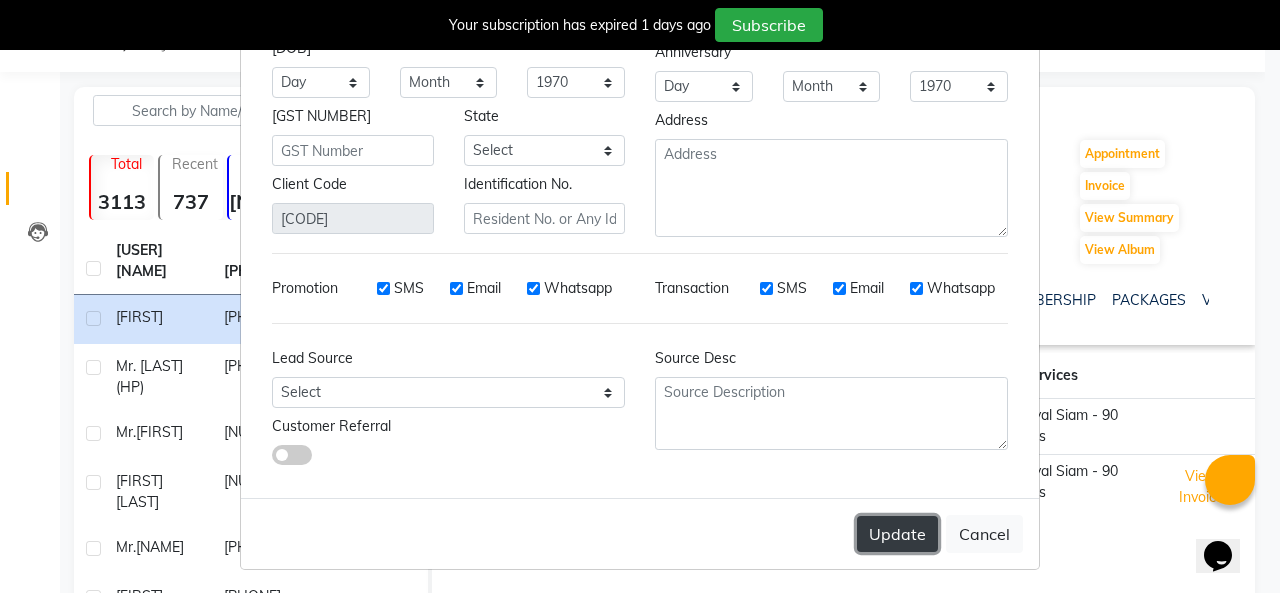 click on "Update" at bounding box center (897, 534) 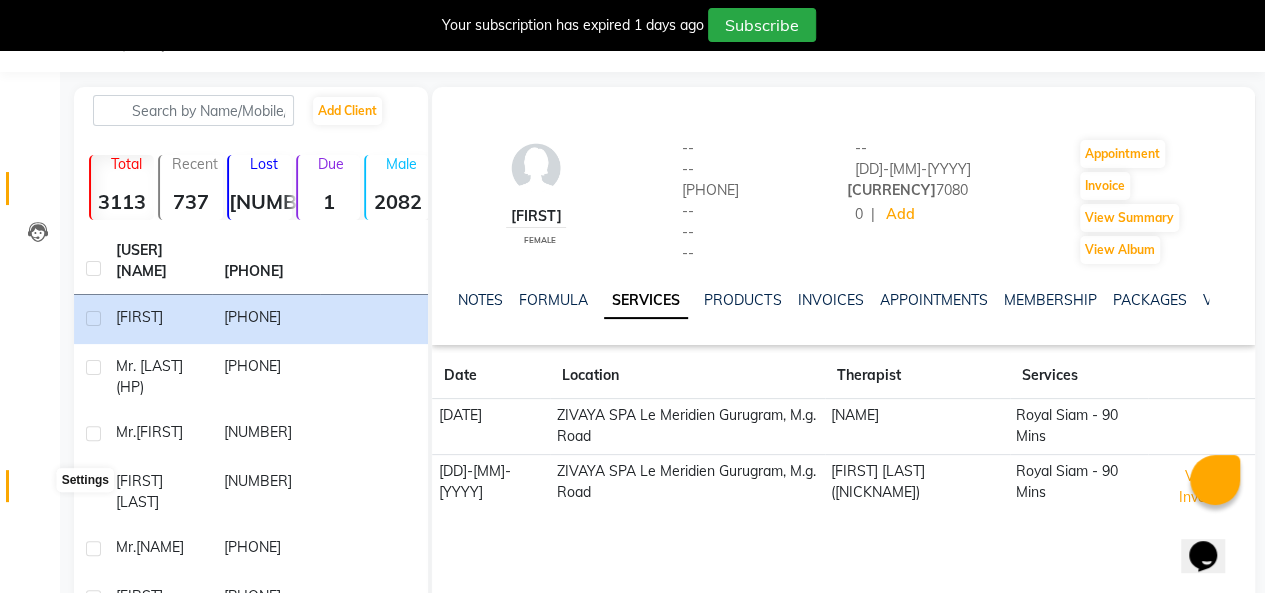 click at bounding box center (38, 491) 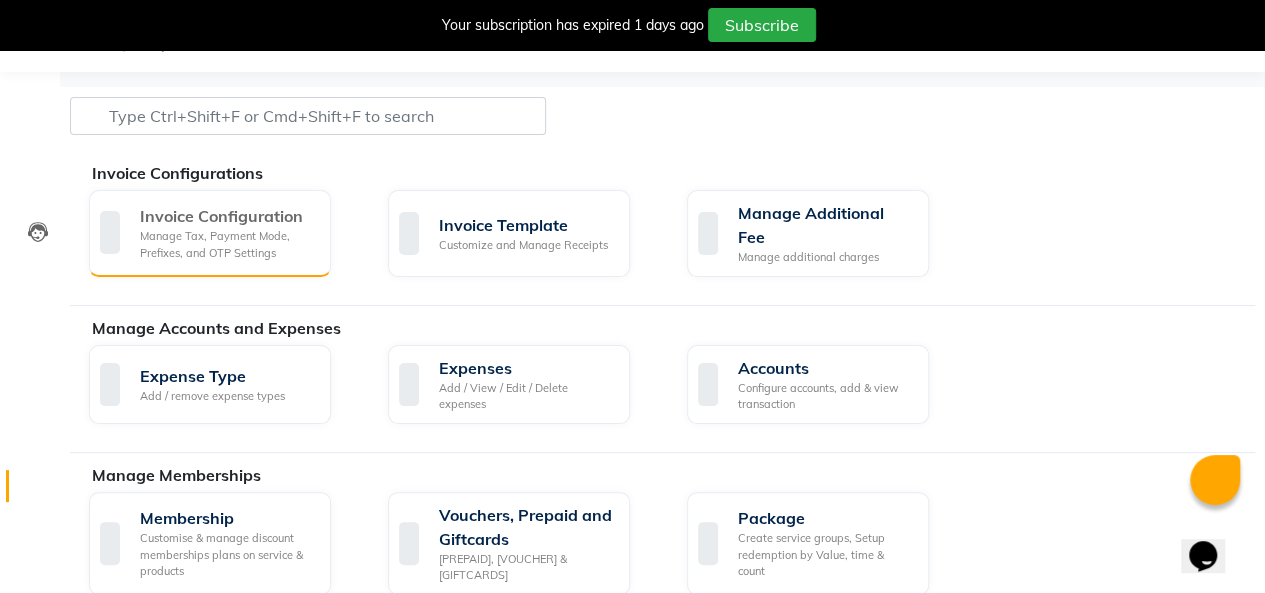 click on "Invoice Configuration" at bounding box center (227, 216) 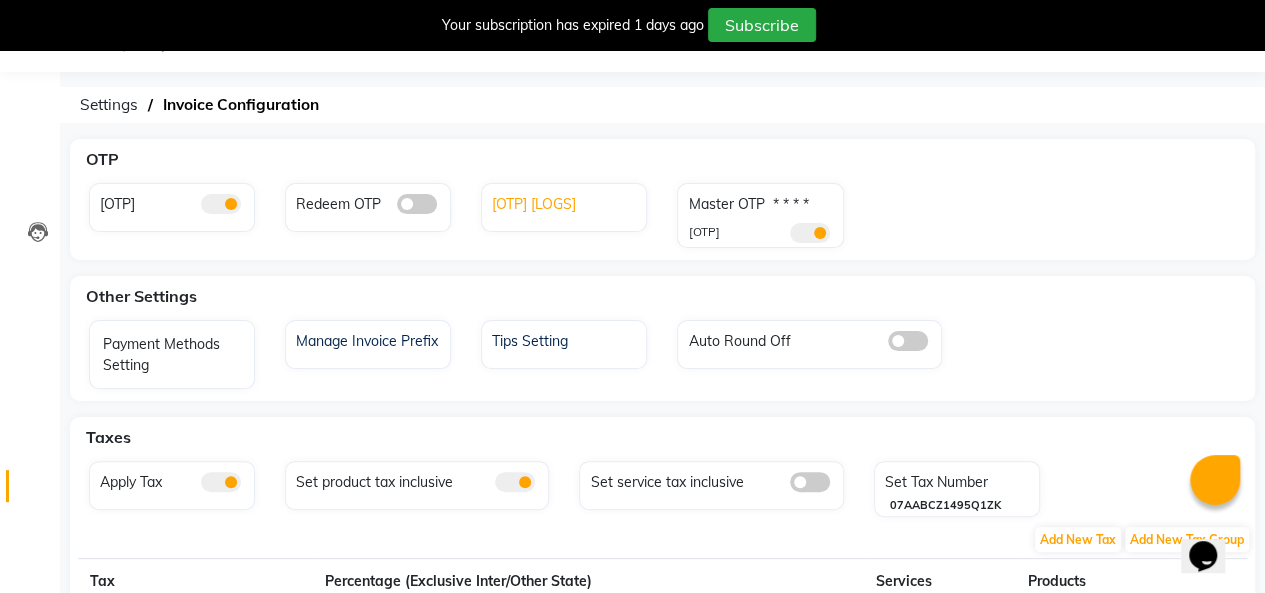 click on "[OTP] [LOGS]" at bounding box center [566, 202] 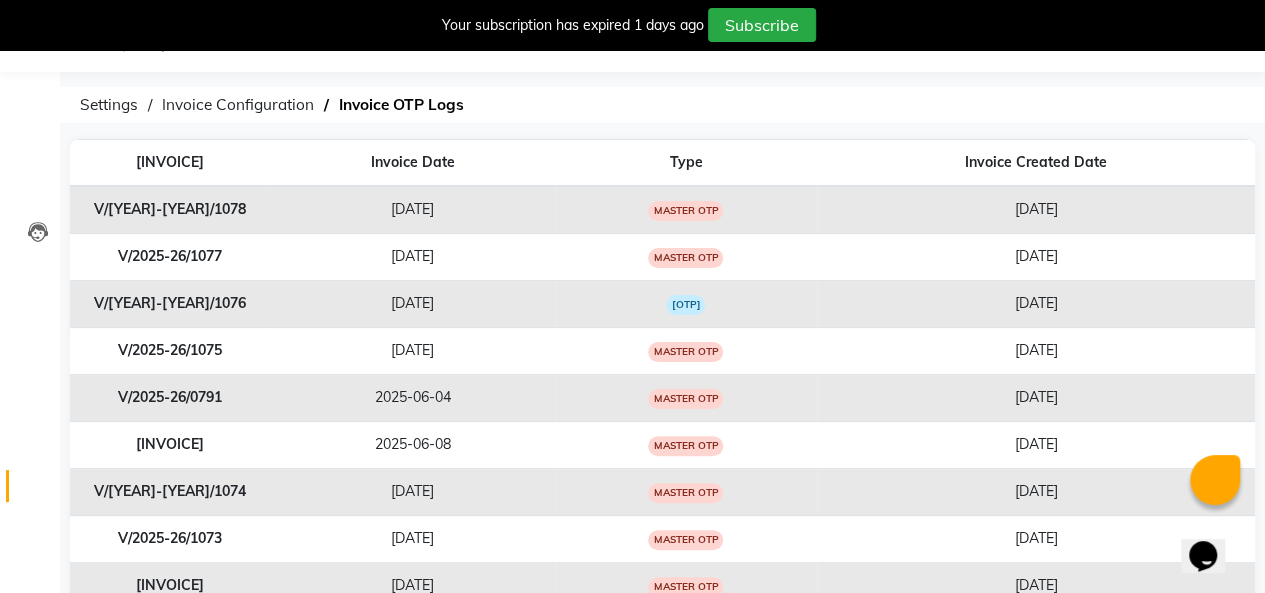 click on "Settings" at bounding box center (30, 486) 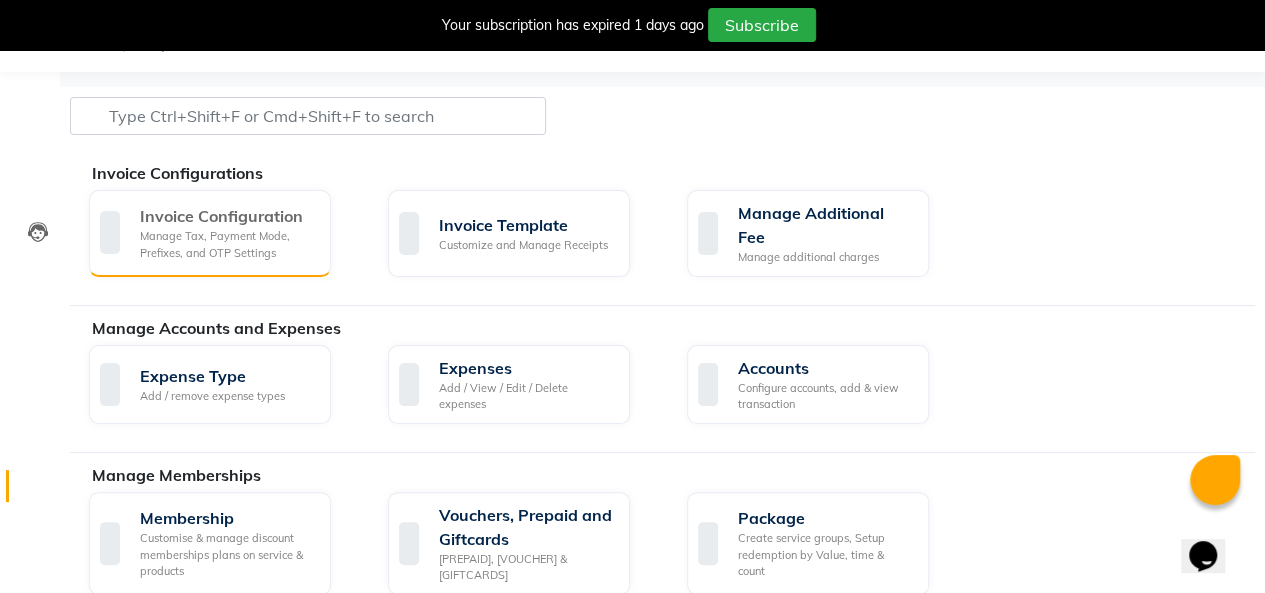 click on "Invoice Configuration Manage Tax, Payment Mode, Prefixes, and OTP Settings" at bounding box center [207, 232] 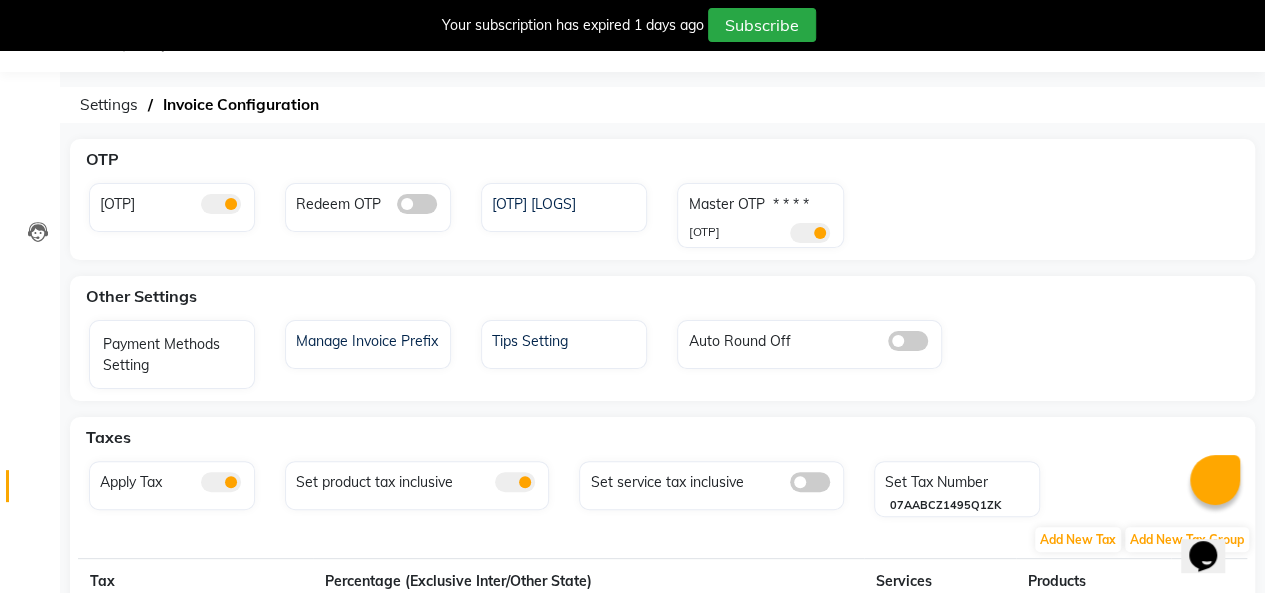 click at bounding box center (822, 204) 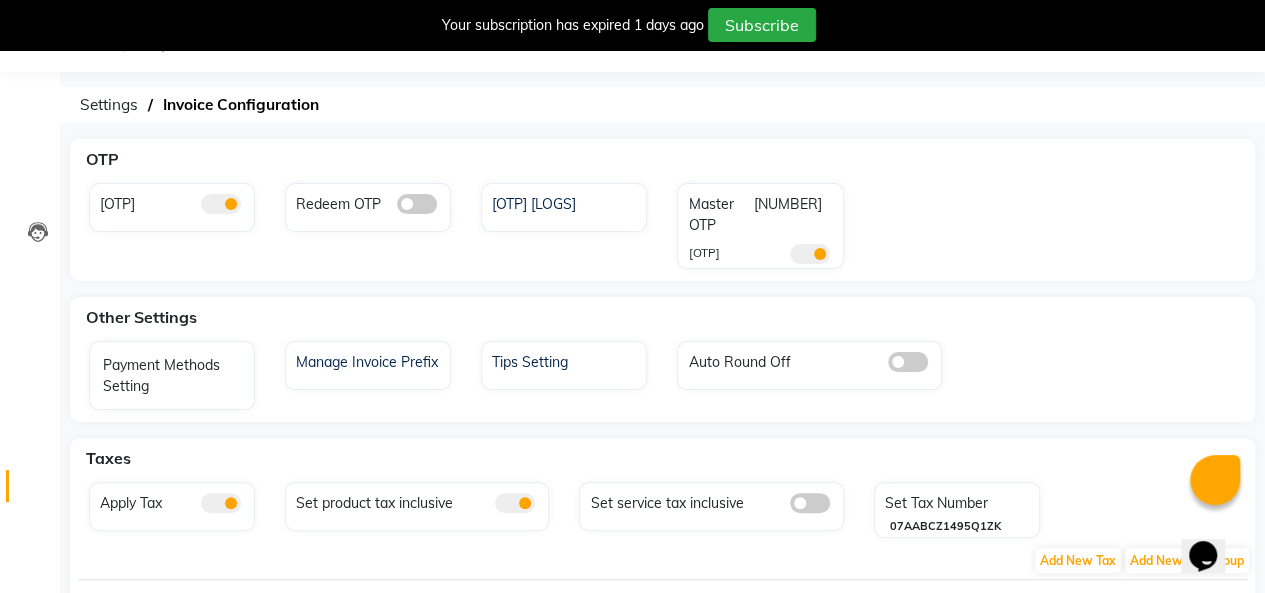 click at bounding box center (810, 254) 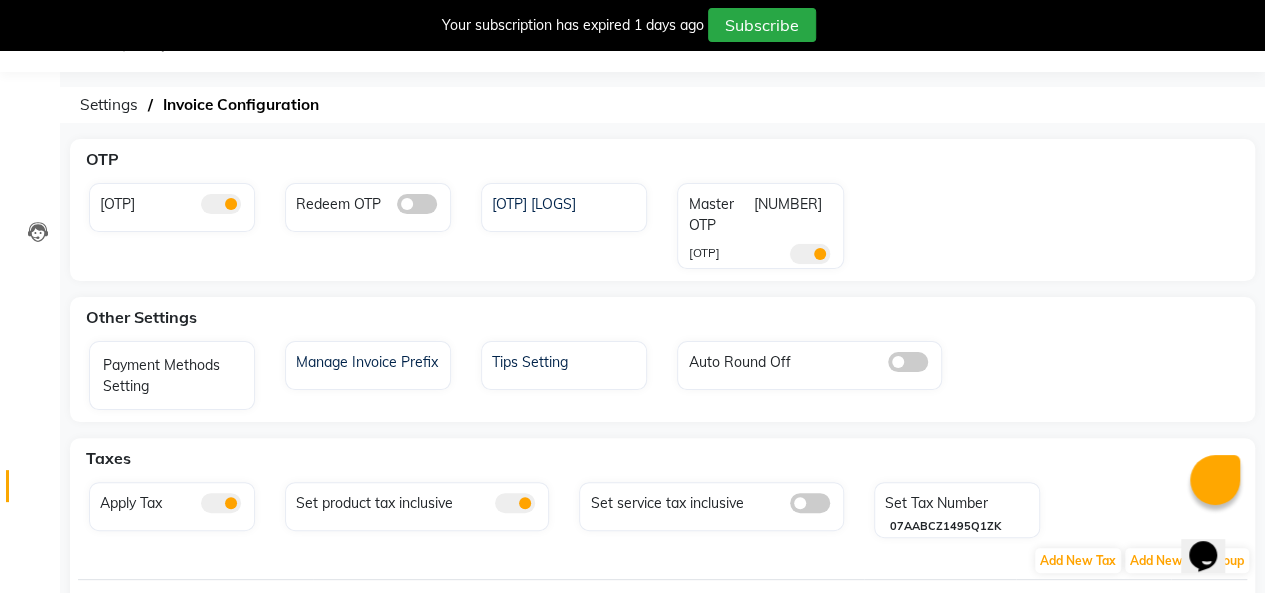 click at bounding box center [790, 259] 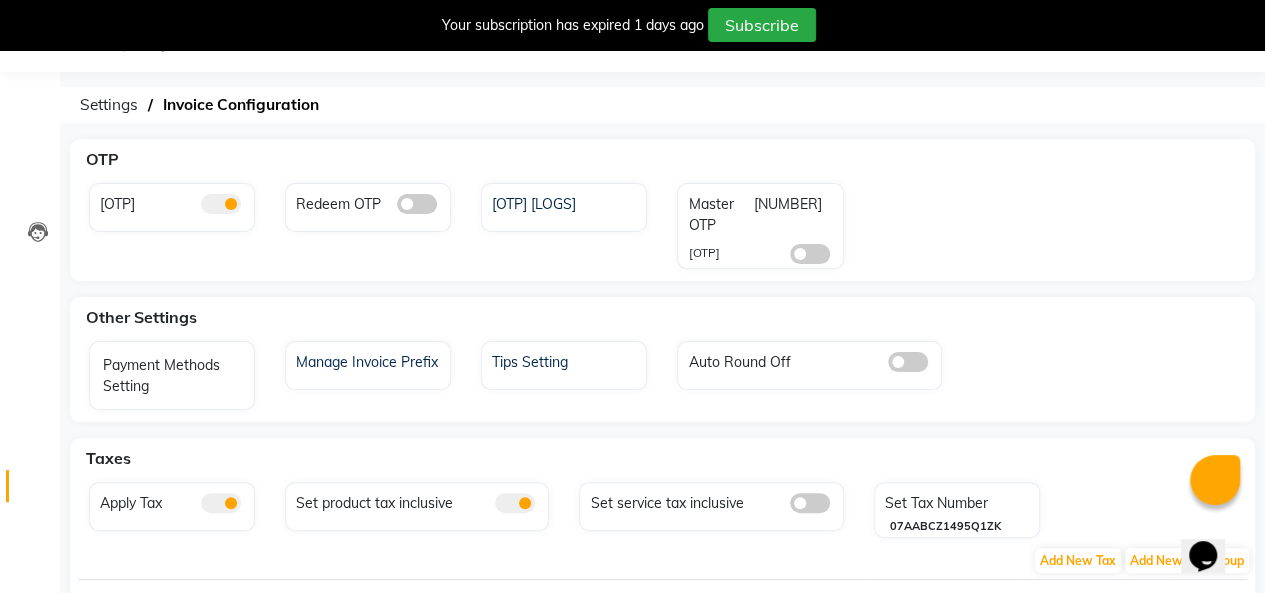 click at bounding box center [810, 254] 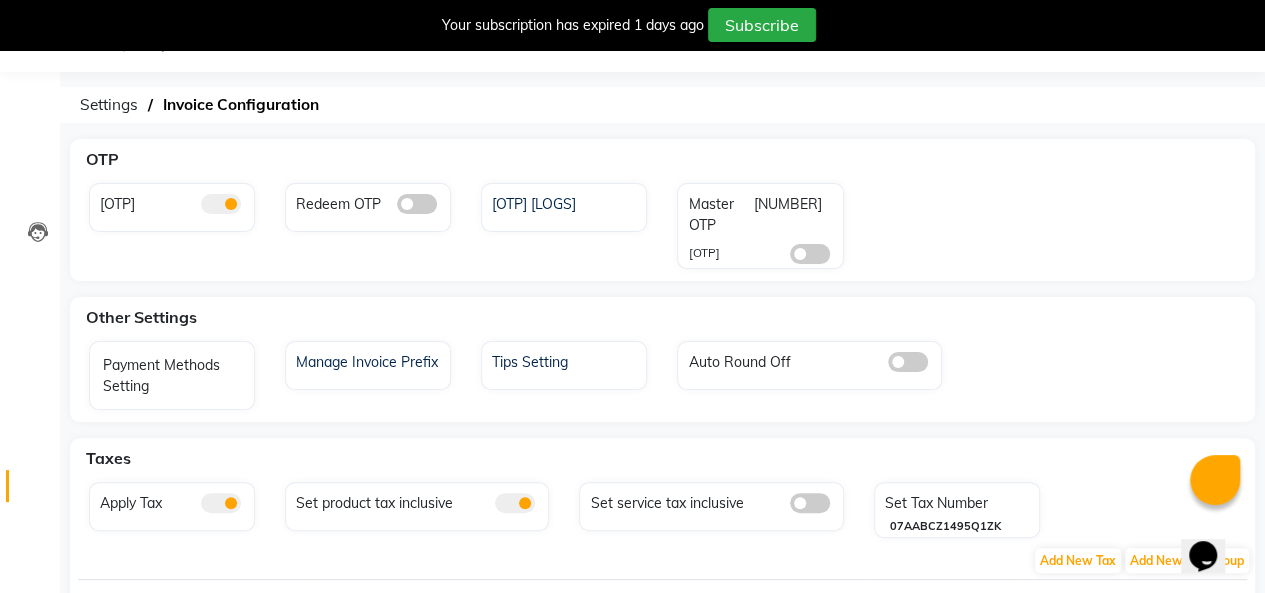 click at bounding box center (790, 259) 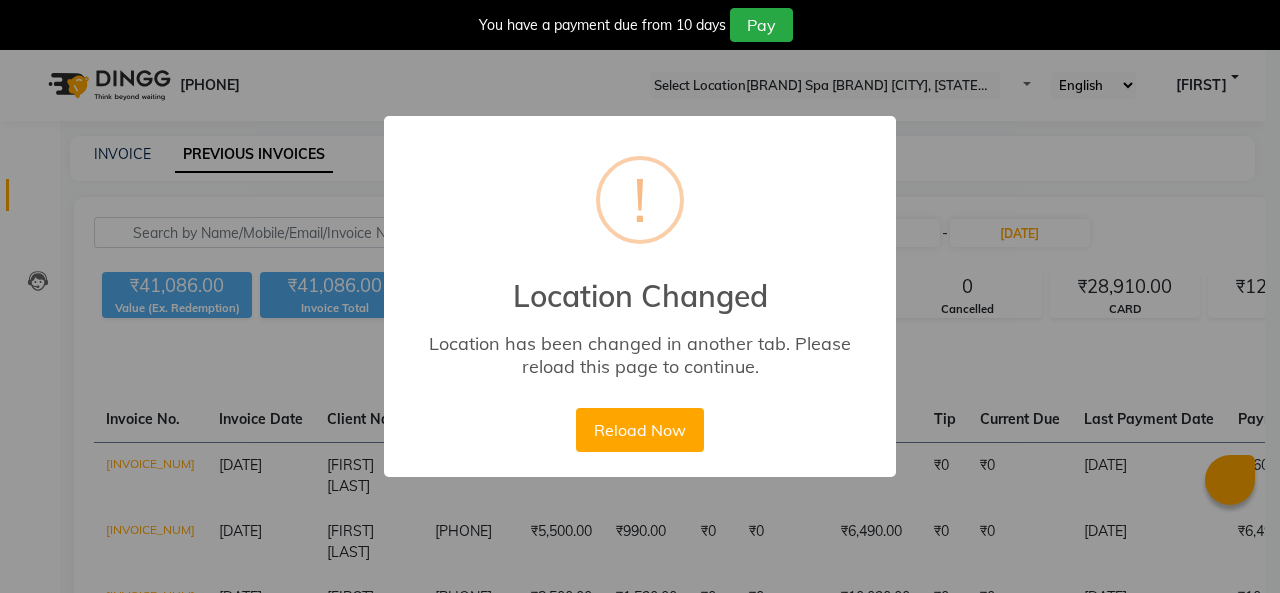 scroll, scrollTop: 347, scrollLeft: 0, axis: vertical 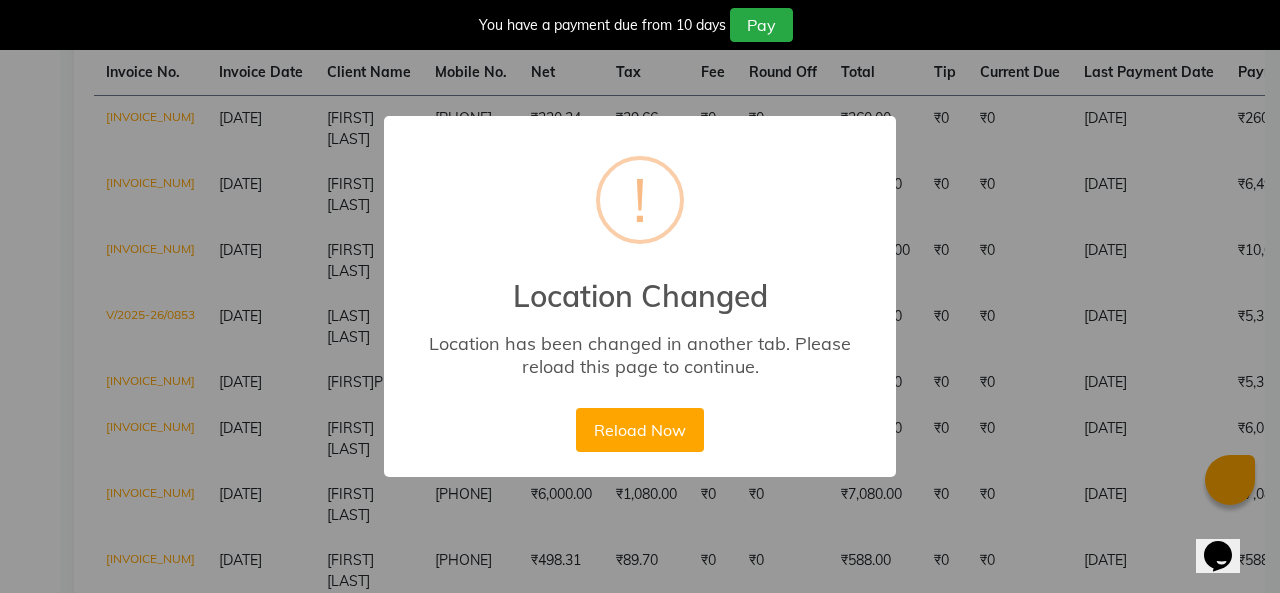 click on "Reload Now" at bounding box center (639, 430) 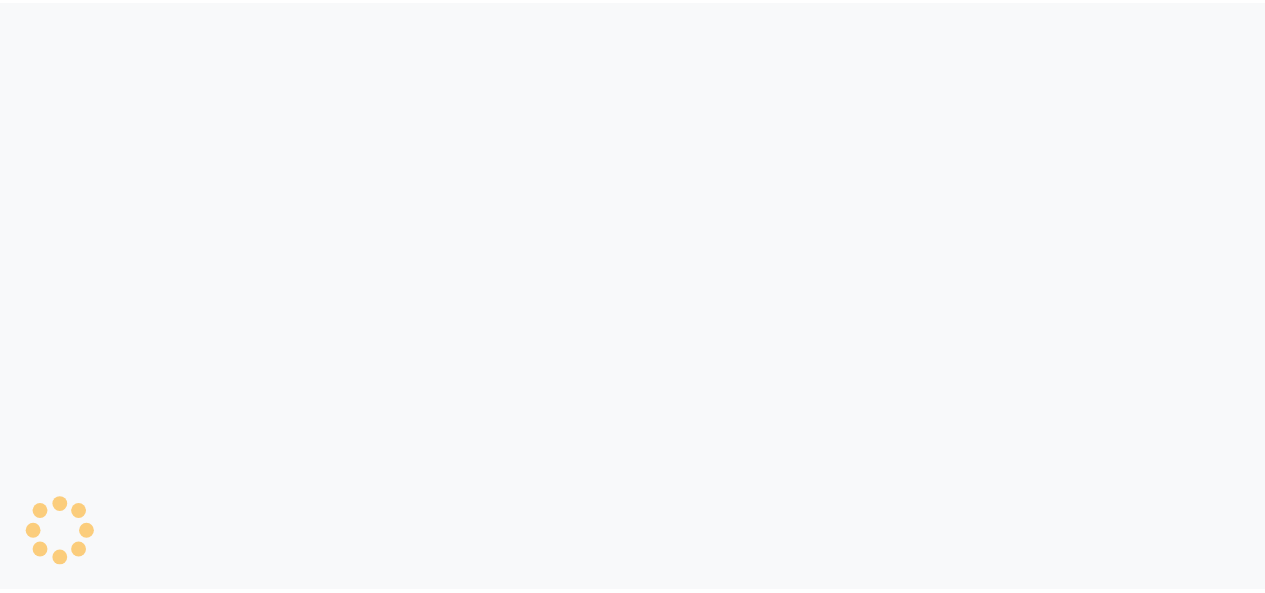 scroll, scrollTop: 0, scrollLeft: 0, axis: both 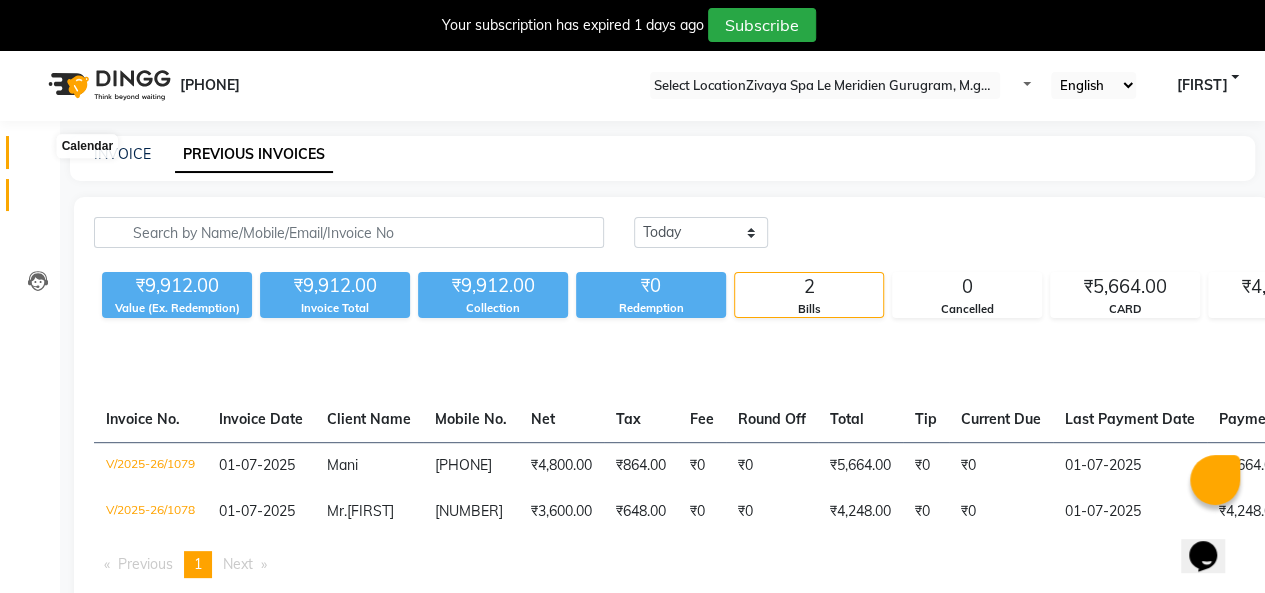 click at bounding box center [38, 157] 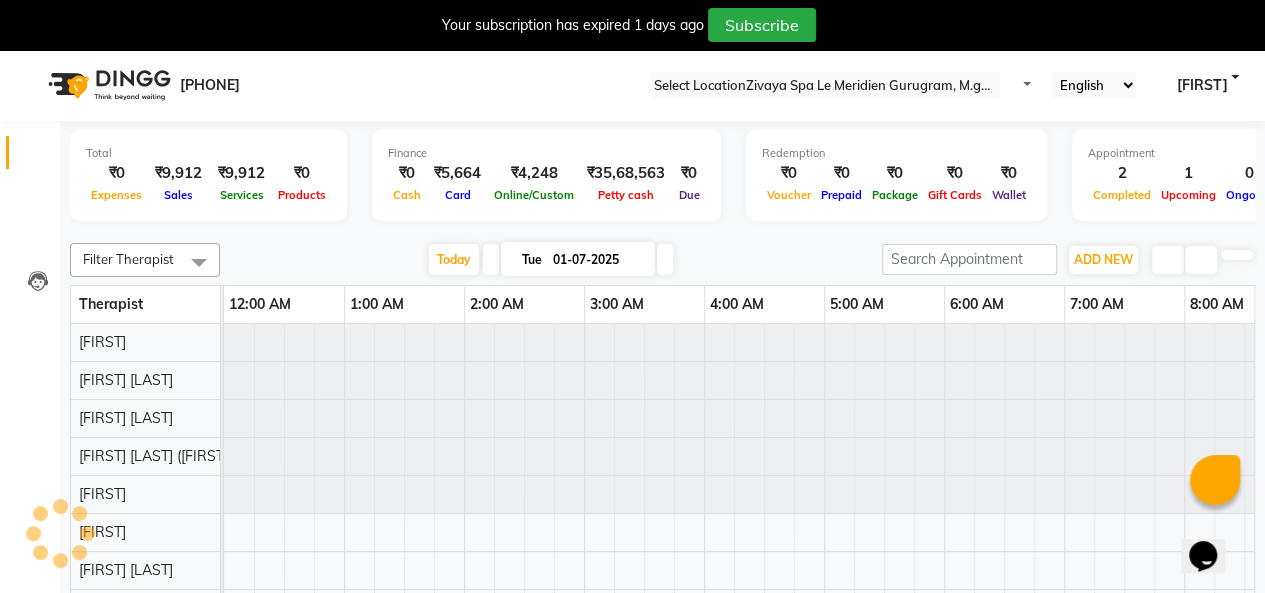 scroll, scrollTop: 0, scrollLeft: 721, axis: horizontal 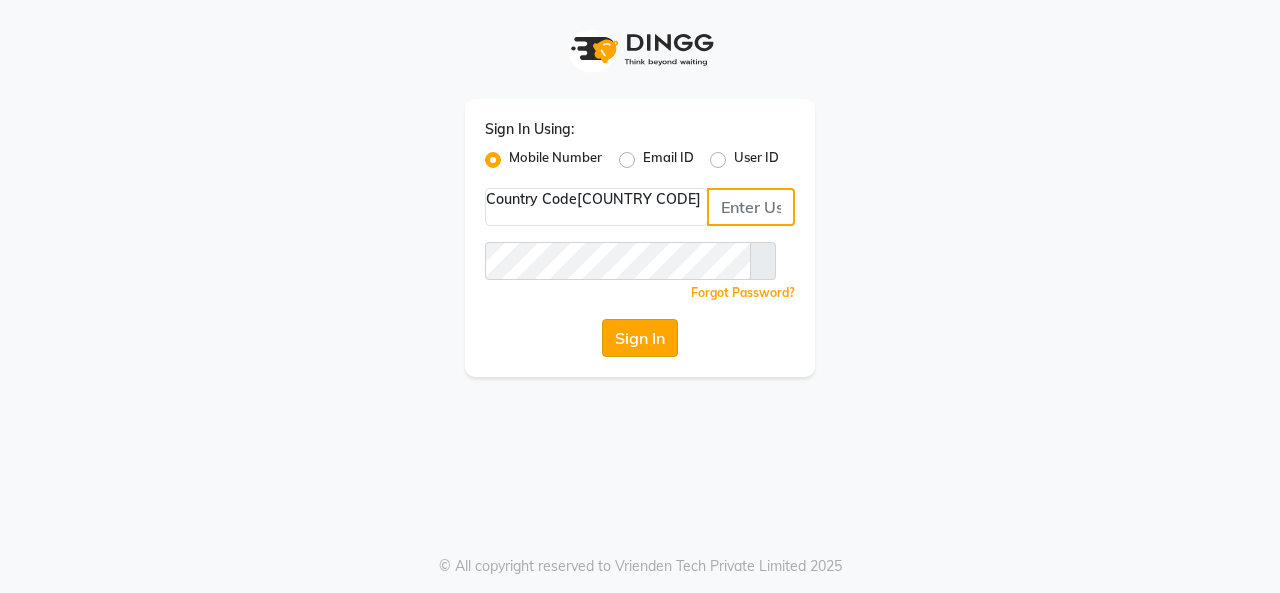 type on "8463824428" 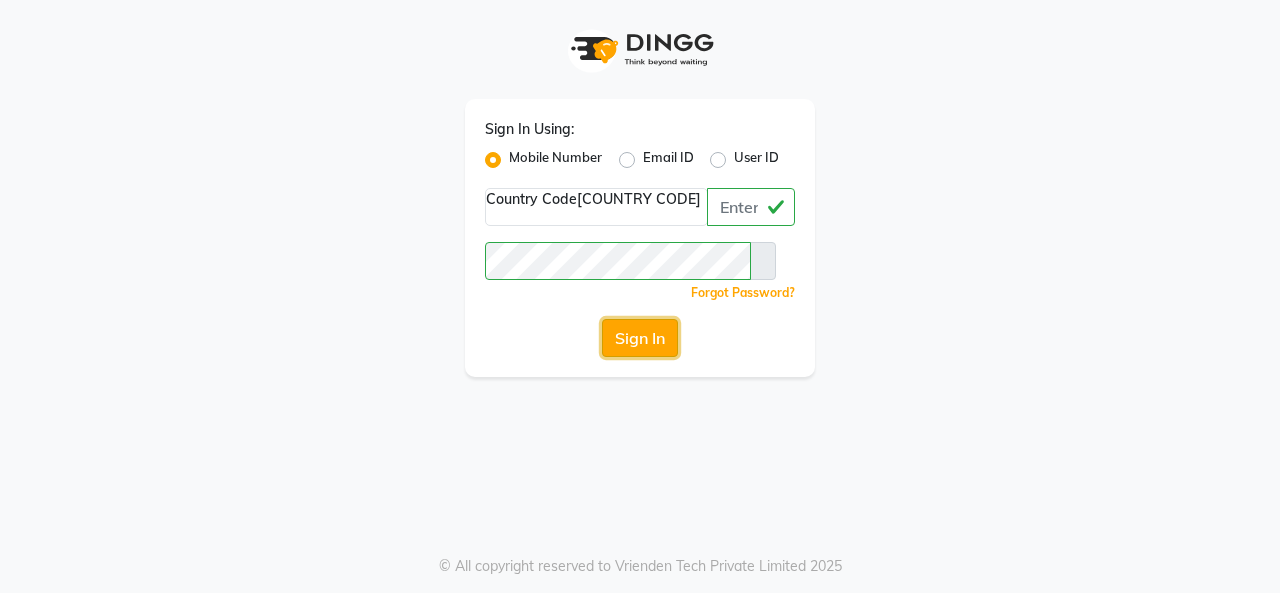 click on "Sign In" at bounding box center [640, 338] 